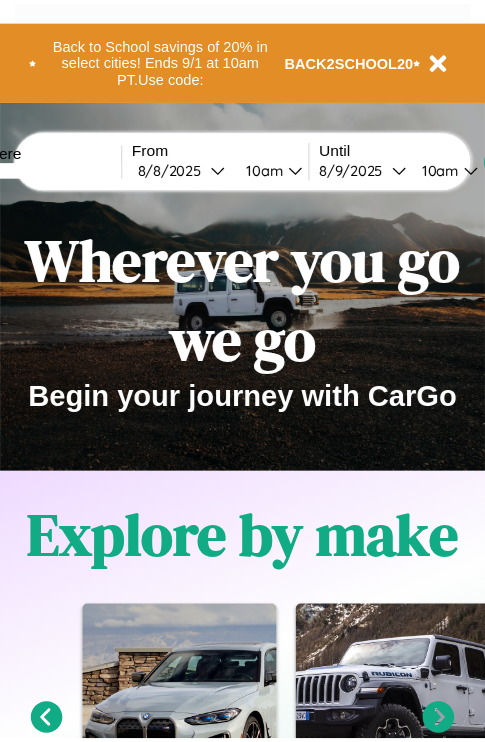 scroll, scrollTop: 0, scrollLeft: 0, axis: both 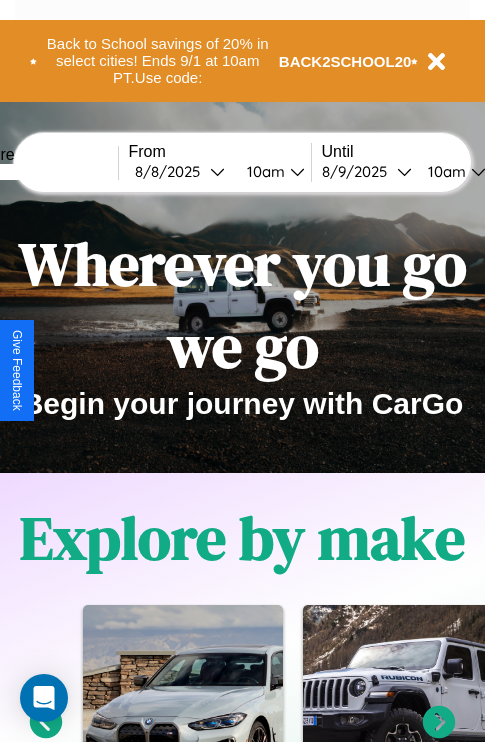click at bounding box center [43, 172] 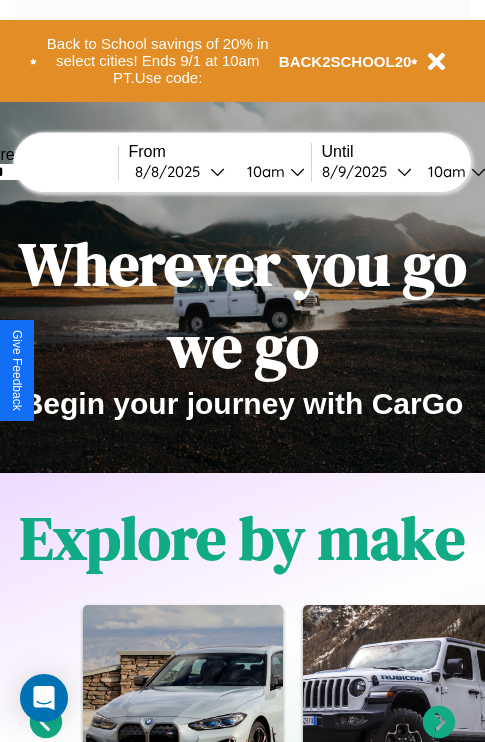 type on "******" 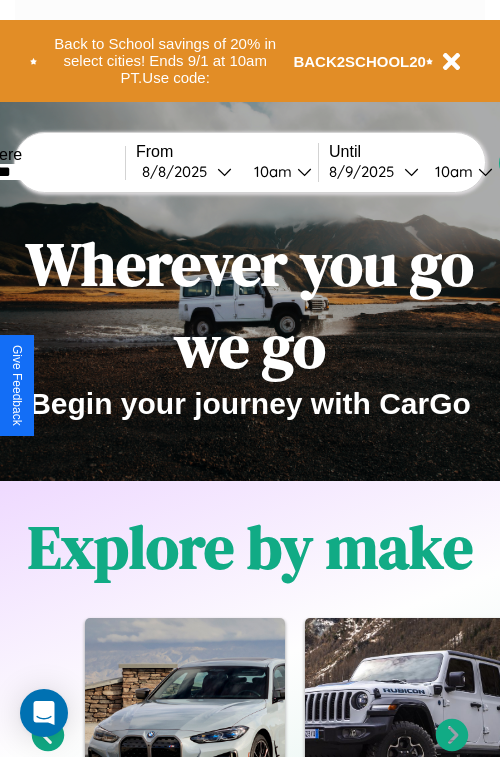 select on "*" 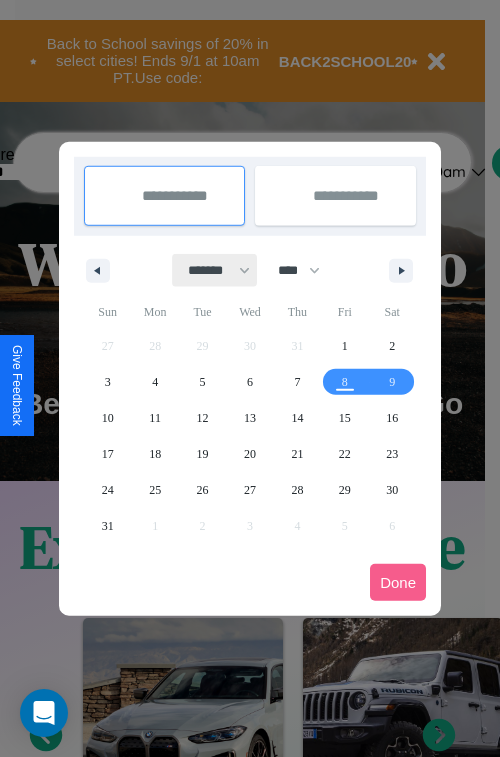 click on "******* ******** ***** ***** *** **** **** ****** ********* ******* ******** ********" at bounding box center (215, 270) 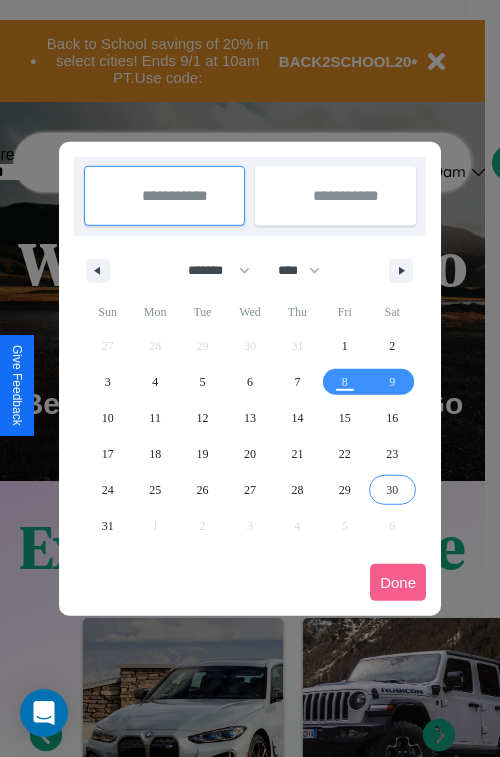 click on "30" at bounding box center [392, 490] 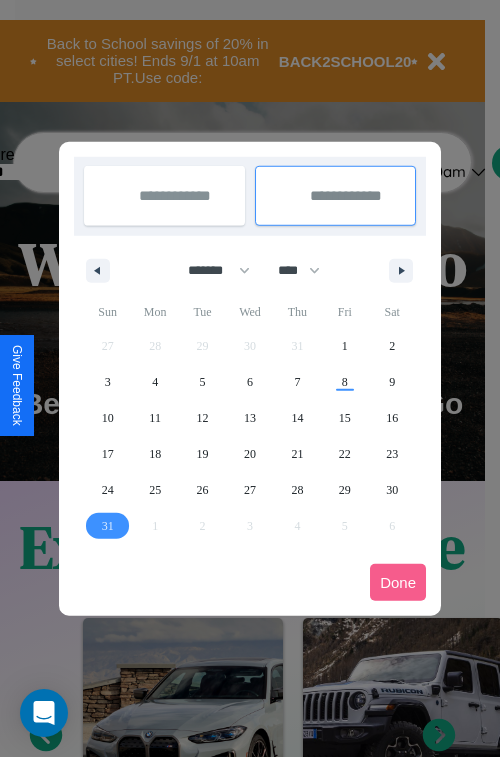 click on "31" at bounding box center (108, 526) 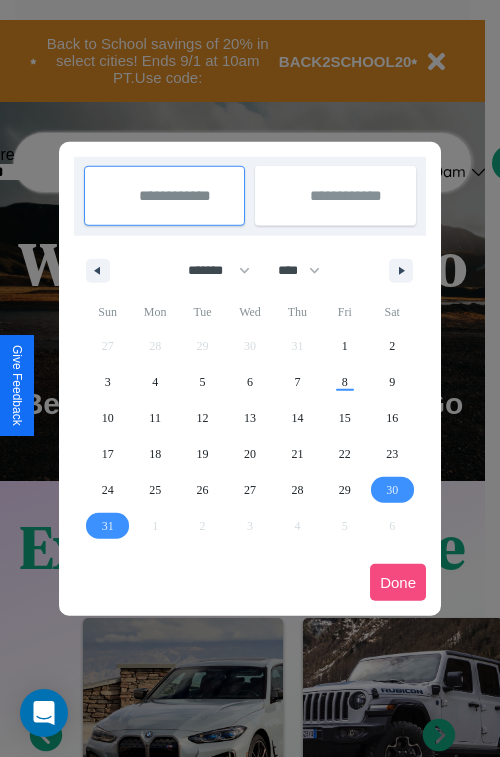 click on "Done" at bounding box center (398, 582) 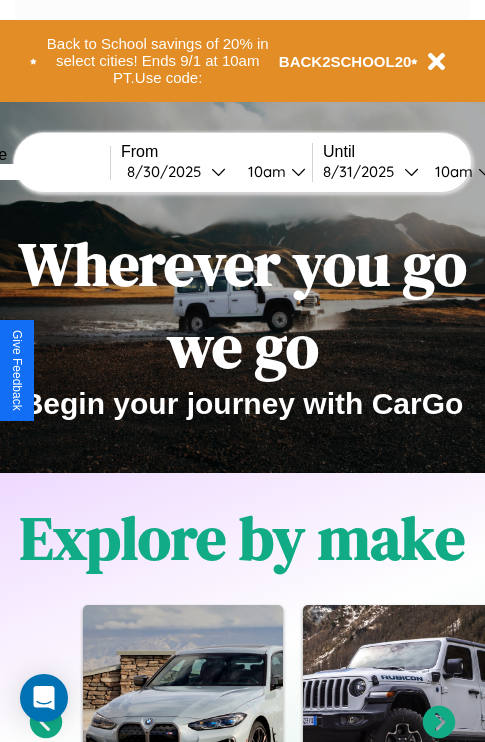 scroll, scrollTop: 0, scrollLeft: 75, axis: horizontal 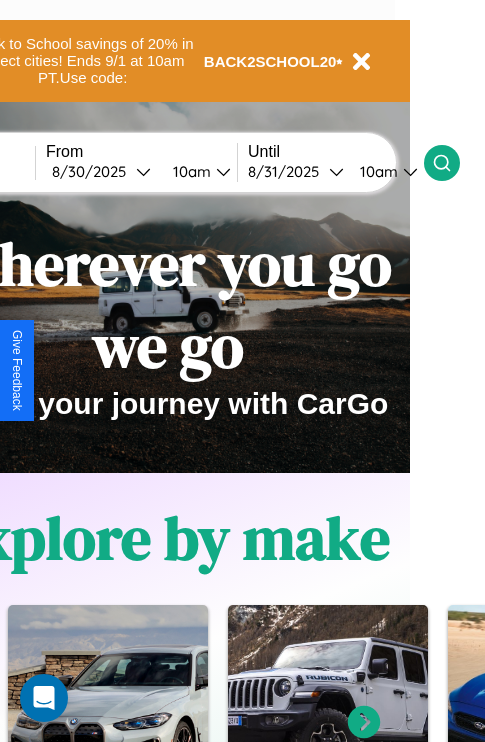 click 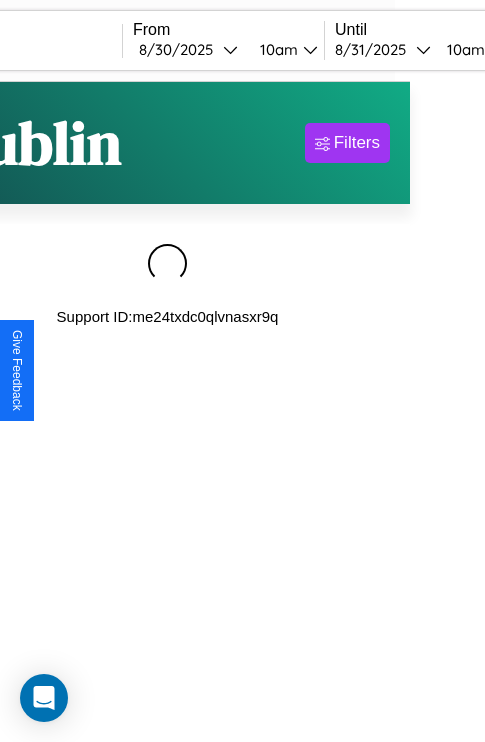 scroll, scrollTop: 0, scrollLeft: 0, axis: both 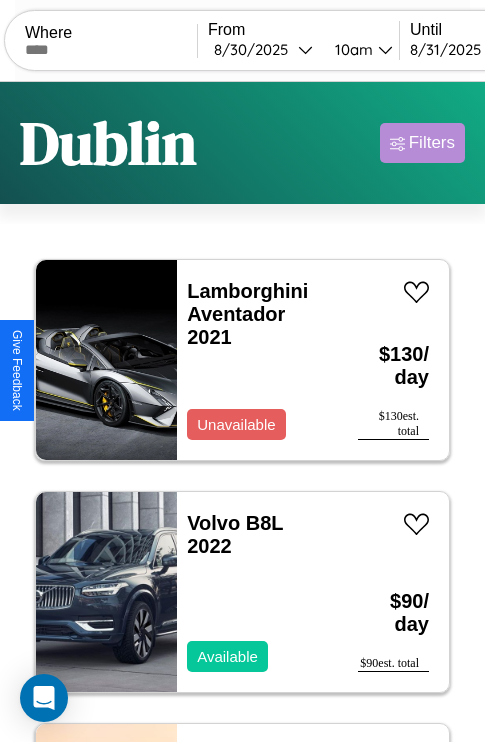 click on "Filters" at bounding box center (432, 143) 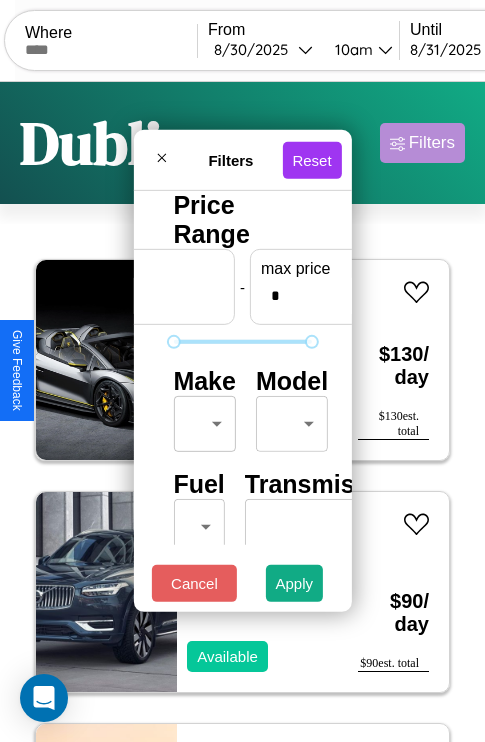 scroll, scrollTop: 0, scrollLeft: 124, axis: horizontal 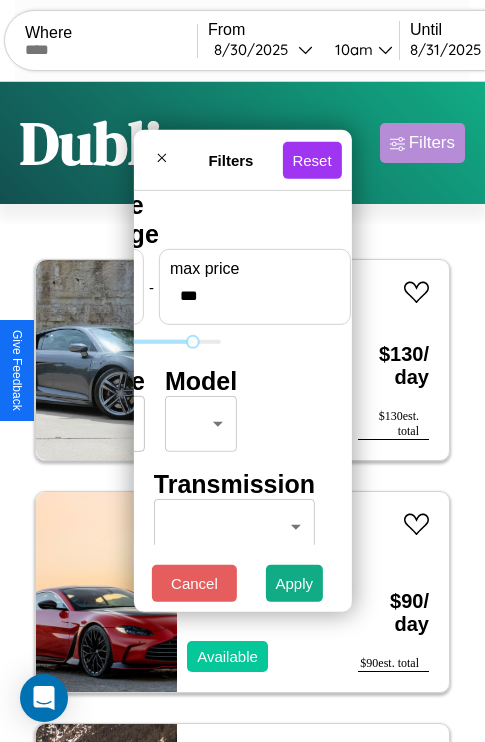 type on "***" 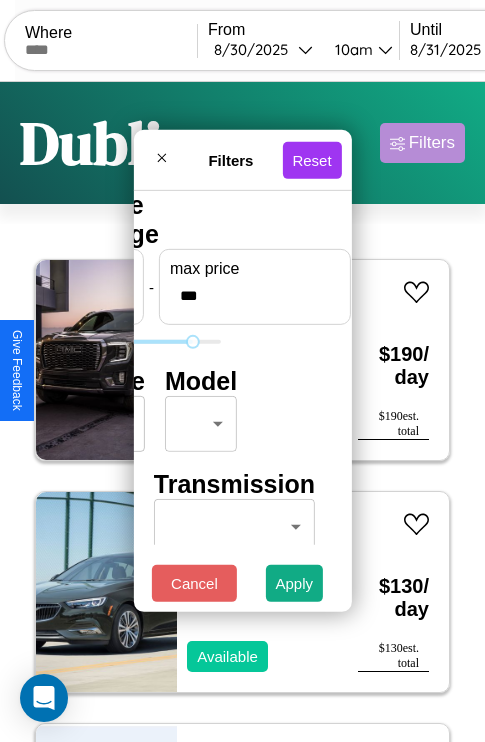 scroll, scrollTop: 0, scrollLeft: 0, axis: both 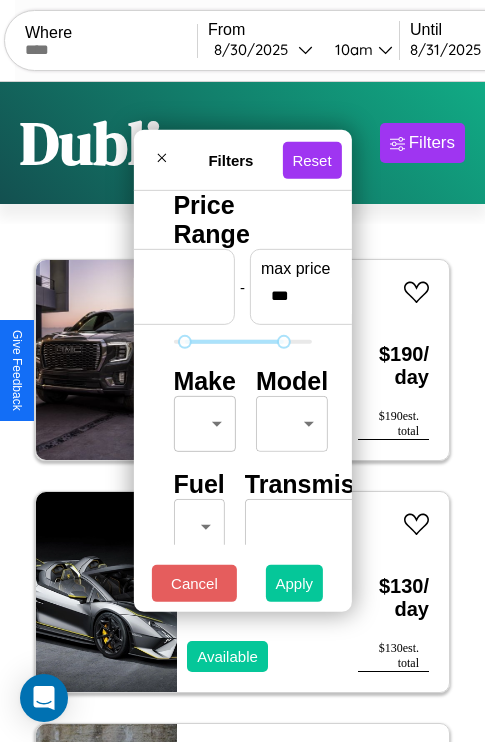 type on "**" 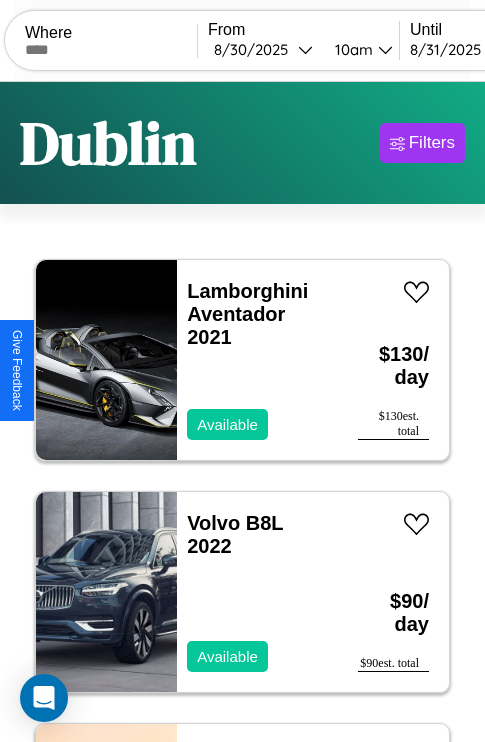 scroll, scrollTop: 95, scrollLeft: 0, axis: vertical 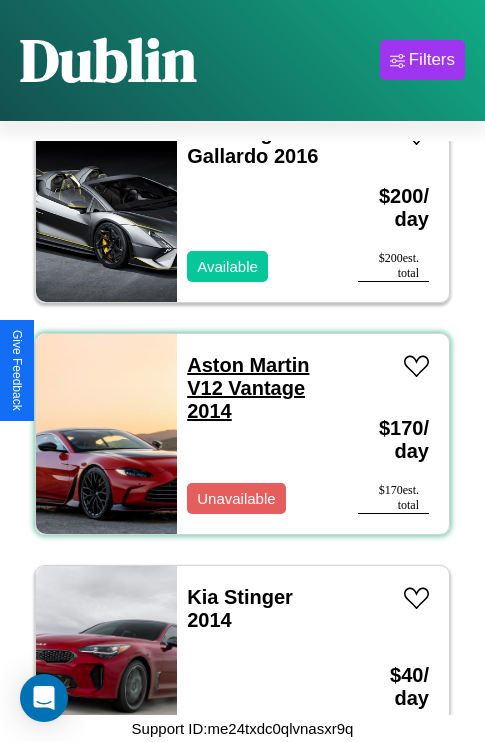 click on "Aston Martin   V12 Vantage   2014" at bounding box center [248, 388] 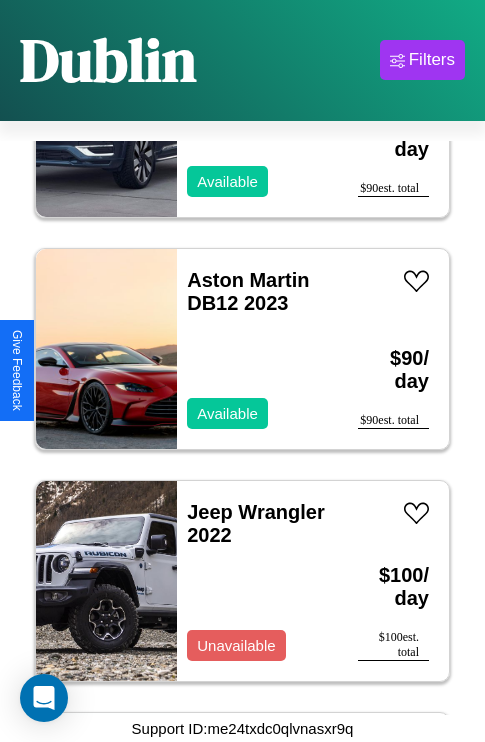 scroll, scrollTop: 307, scrollLeft: 0, axis: vertical 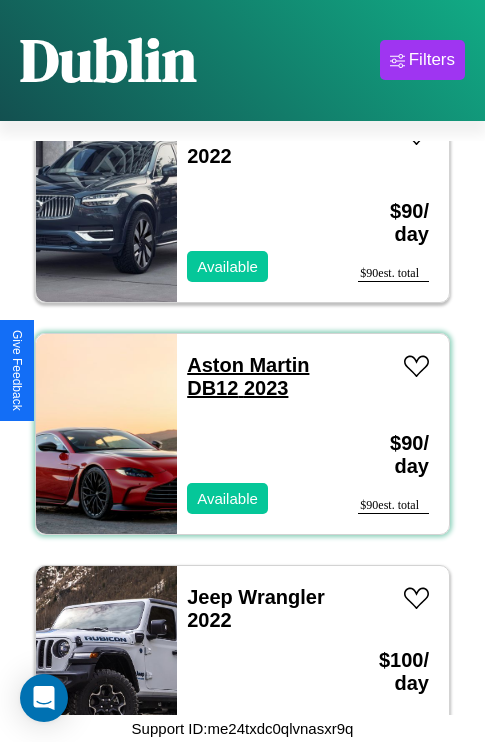 click on "Aston Martin   DB12   2023" at bounding box center (248, 376) 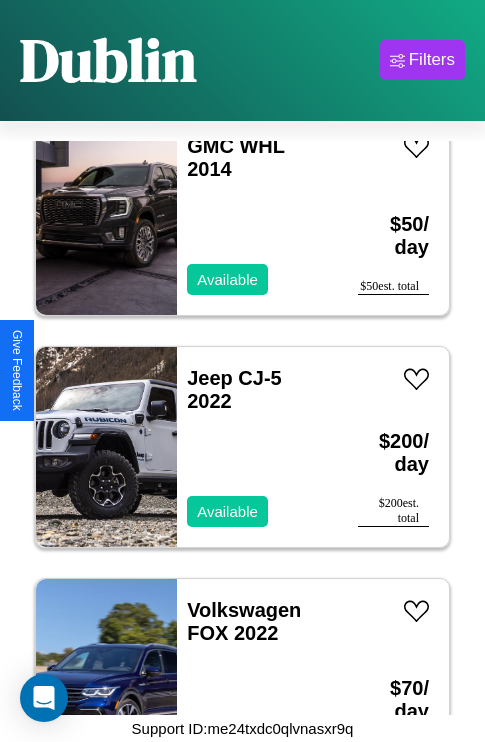 scroll, scrollTop: 3323, scrollLeft: 0, axis: vertical 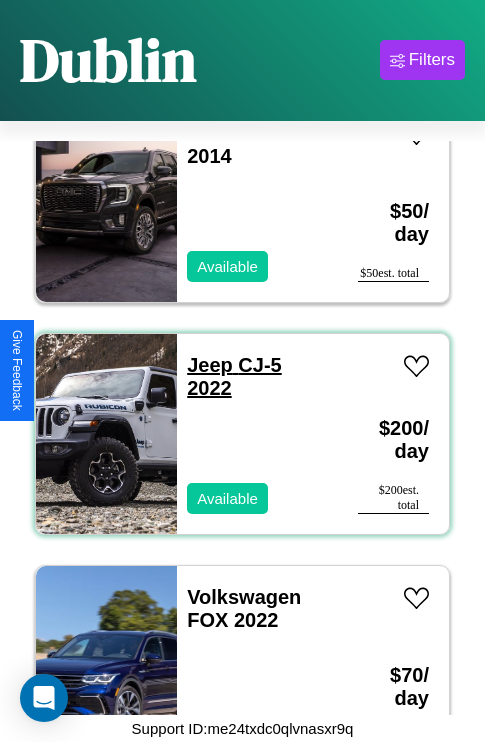 click on "Jeep   CJ-5   2022" at bounding box center [234, 376] 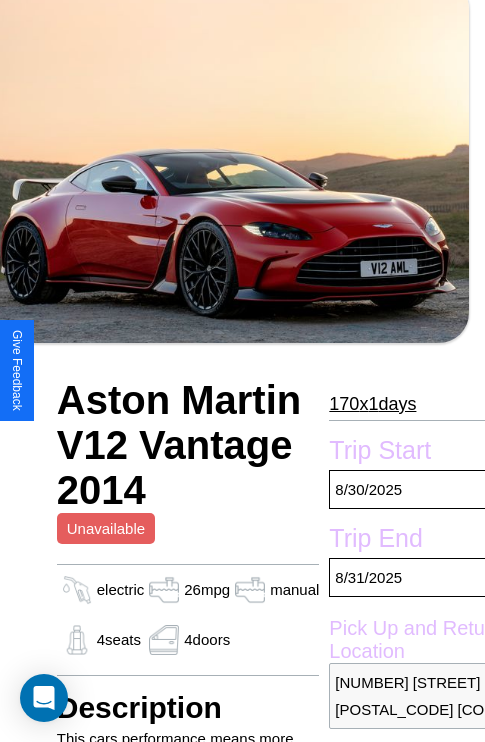scroll, scrollTop: 499, scrollLeft: 80, axis: both 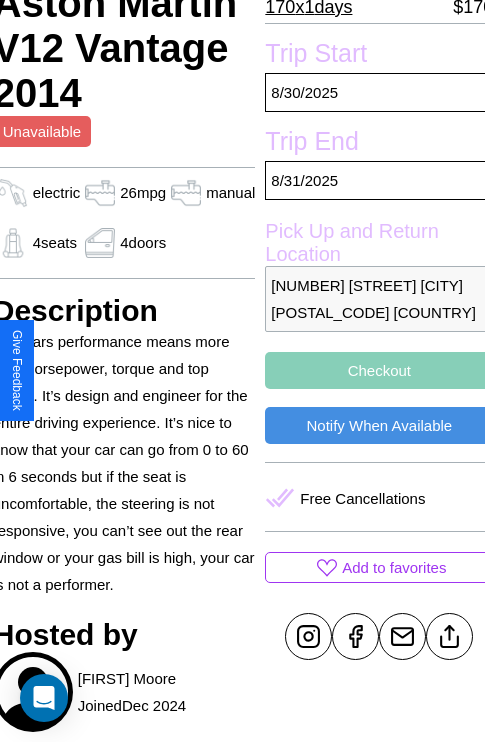 click on "Checkout" at bounding box center [379, 370] 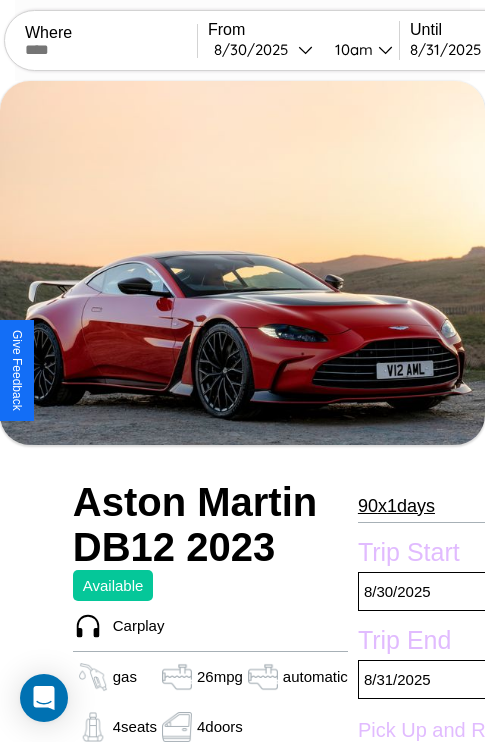scroll, scrollTop: 710, scrollLeft: 64, axis: both 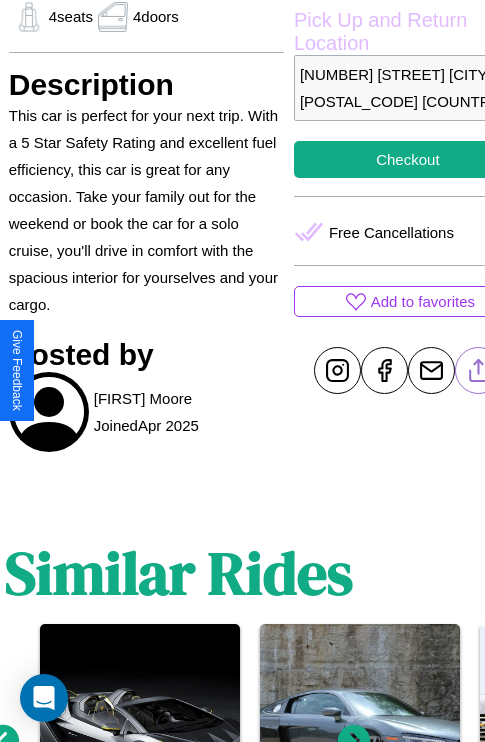 click 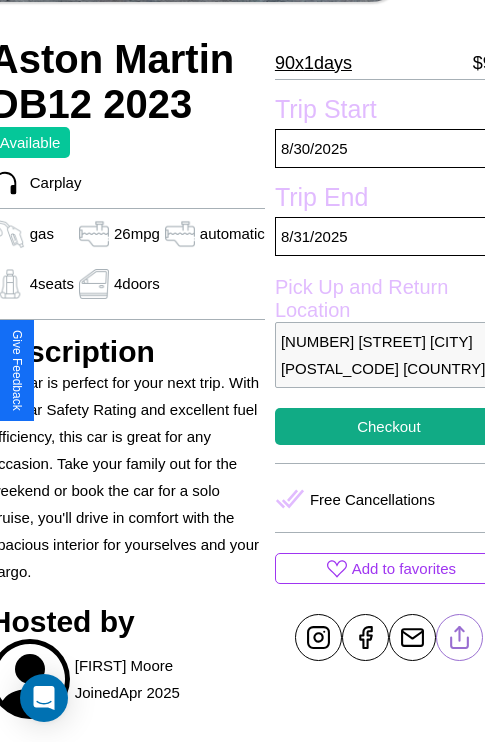 scroll, scrollTop: 427, scrollLeft: 84, axis: both 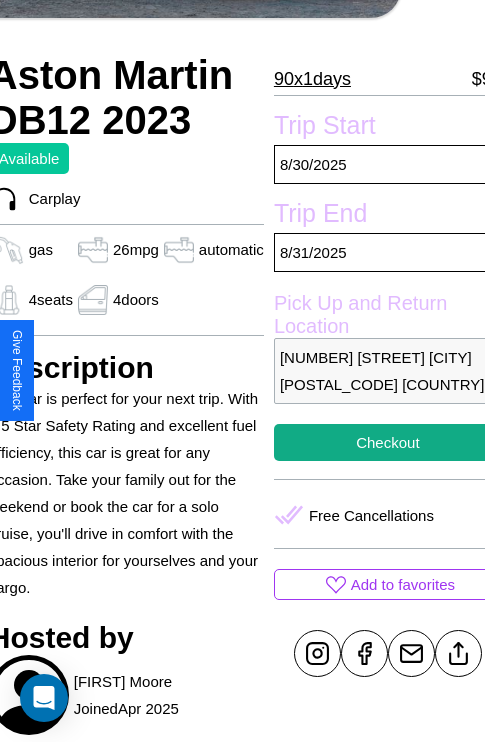 click on "[NUMBER] [STREET]  [CITY]  [POSTAL_CODE] [COUNTRY]" at bounding box center (388, 371) 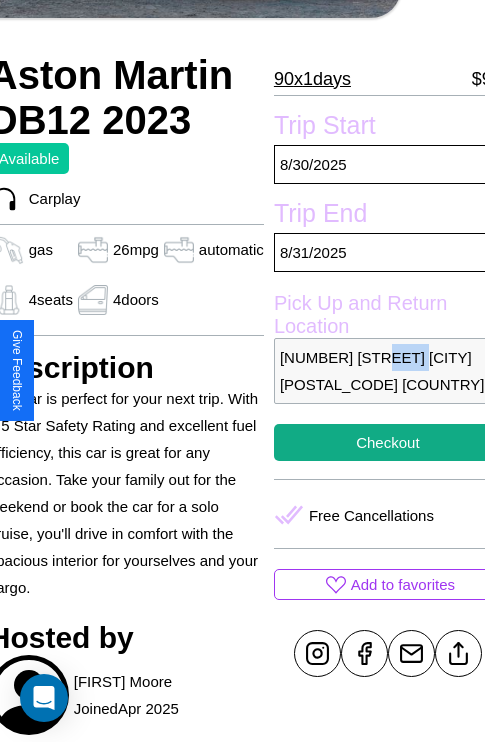 click on "[NUMBER] [STREET]  [CITY]  [POSTAL_CODE] [COUNTRY]" at bounding box center [388, 371] 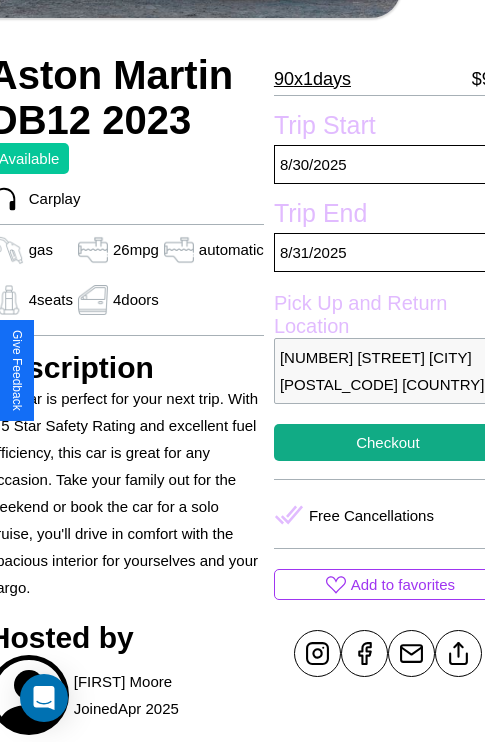 click on "[NUMBER] [STREET]  [CITY]  [POSTAL_CODE] [COUNTRY]" at bounding box center (388, 371) 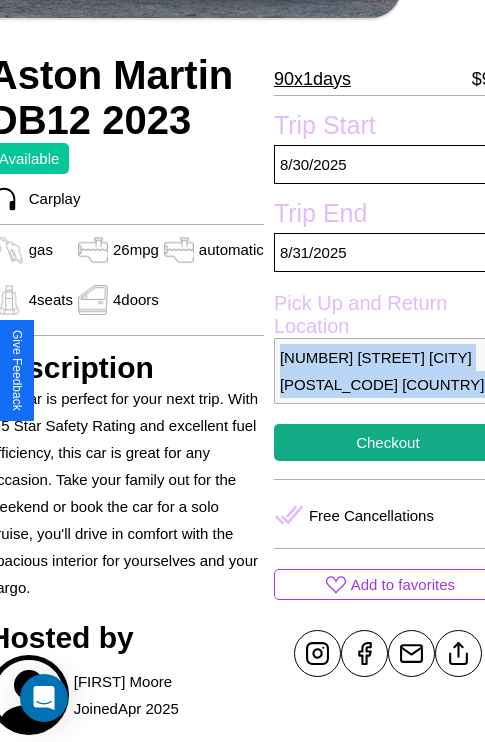 click on "[NUMBER] [STREET]  [CITY]  [POSTAL_CODE] [COUNTRY]" at bounding box center [388, 371] 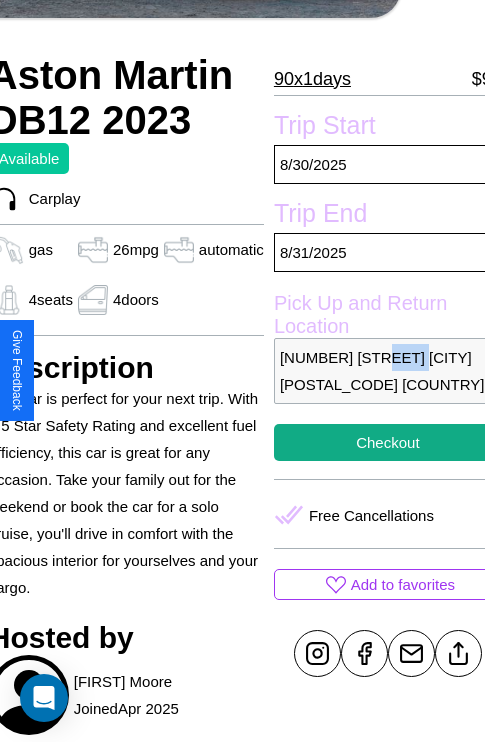 click on "[NUMBER] [STREET]  [CITY]  [POSTAL_CODE] [COUNTRY]" at bounding box center (388, 371) 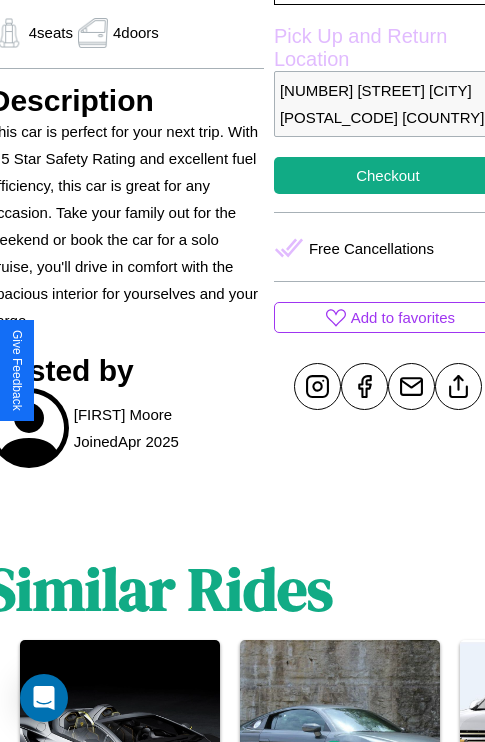 scroll, scrollTop: 710, scrollLeft: 84, axis: both 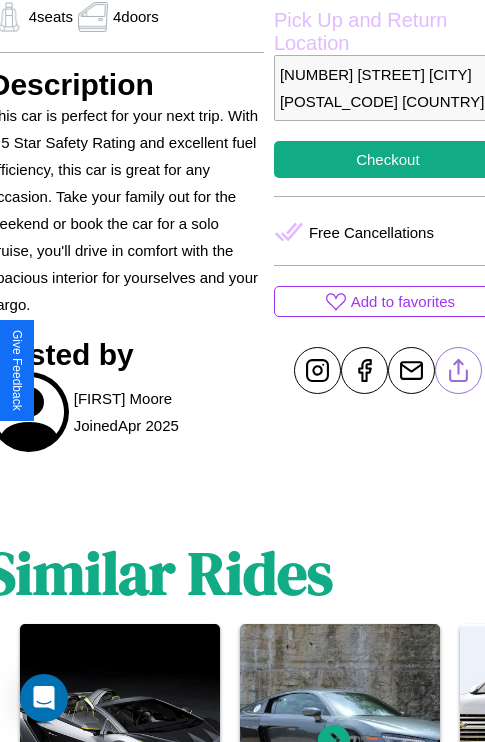 click 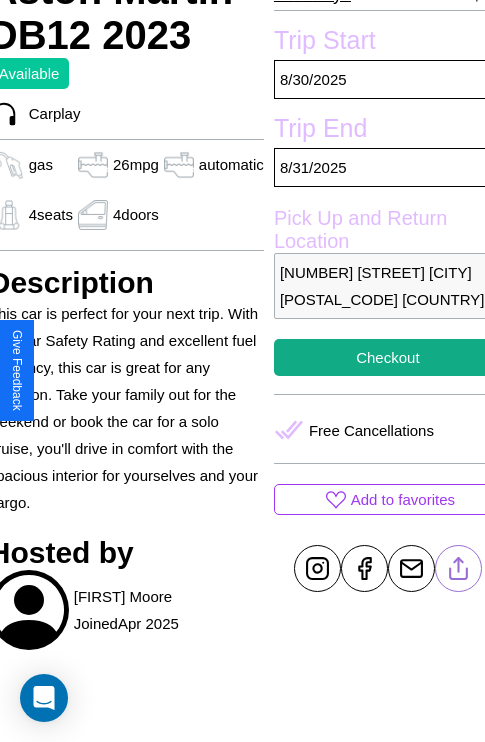 scroll, scrollTop: 499, scrollLeft: 84, axis: both 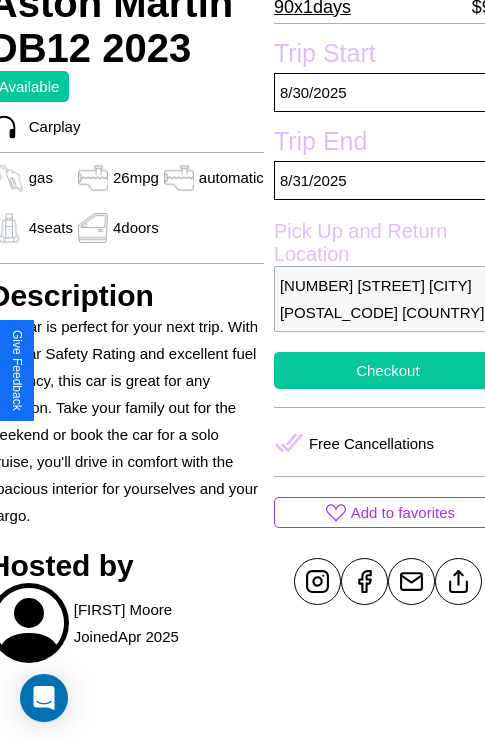 click on "Checkout" at bounding box center (388, 370) 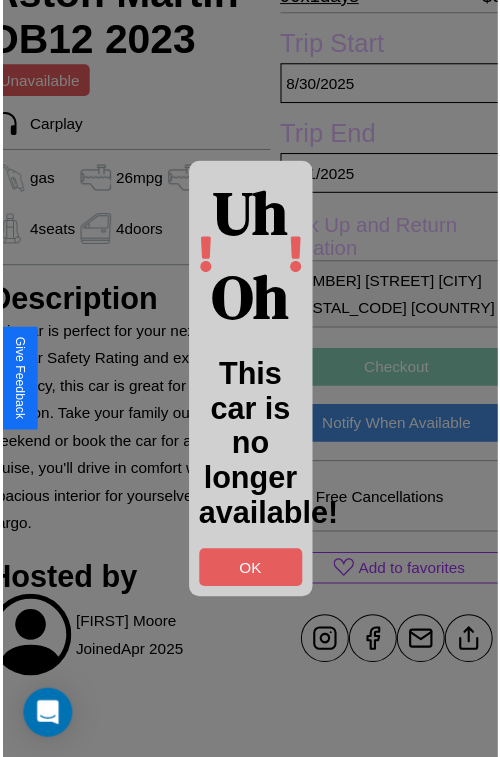 scroll, scrollTop: 501, scrollLeft: 84, axis: both 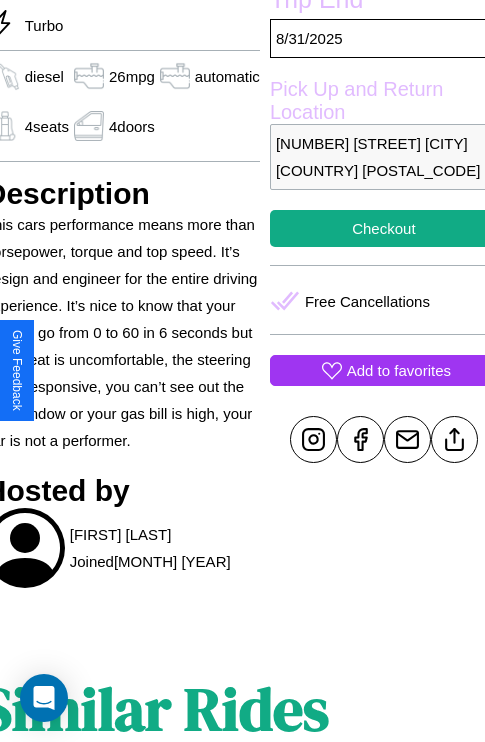 click on "Add to favorites" at bounding box center [399, 370] 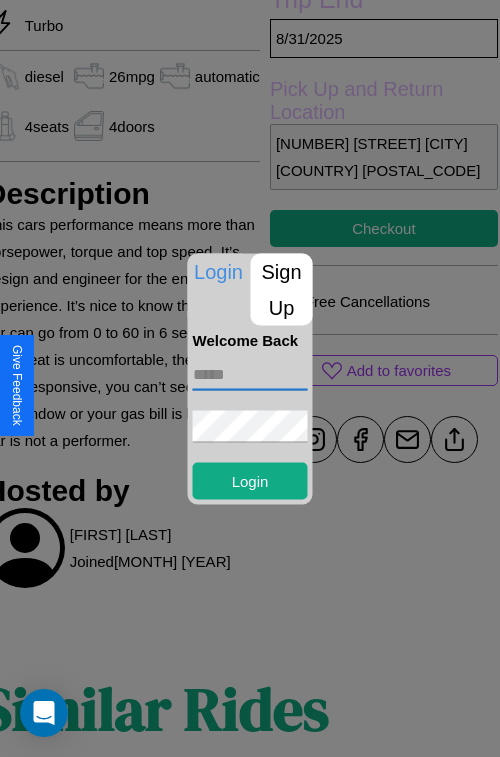 click at bounding box center [250, 374] 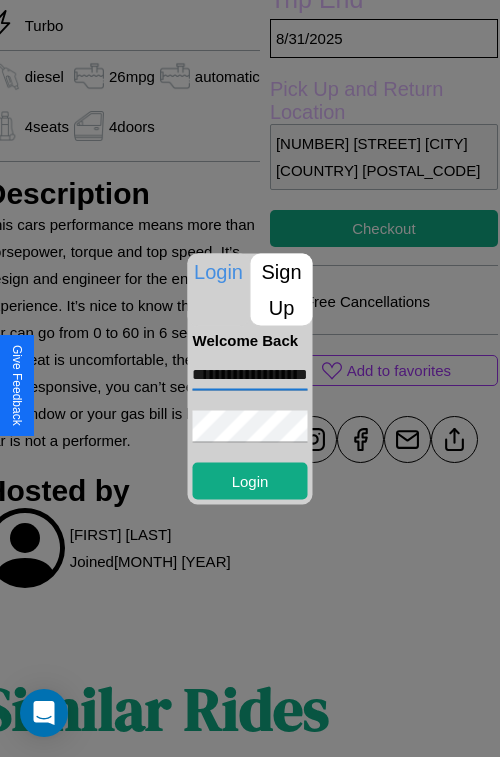 scroll, scrollTop: 0, scrollLeft: 53, axis: horizontal 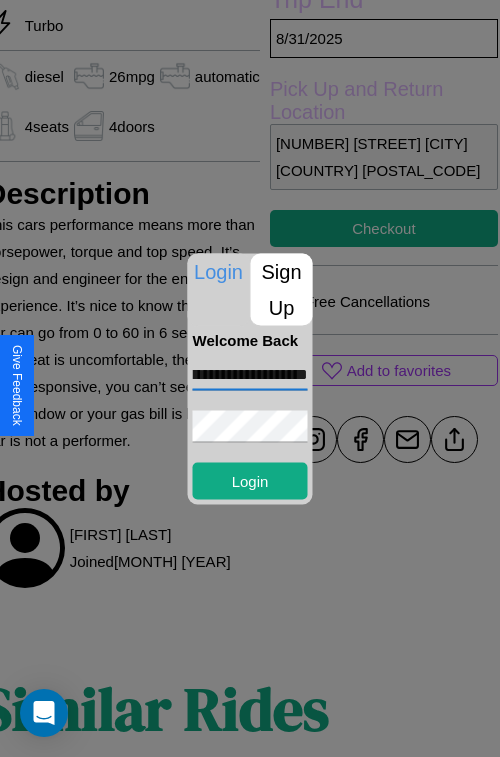 type on "**********" 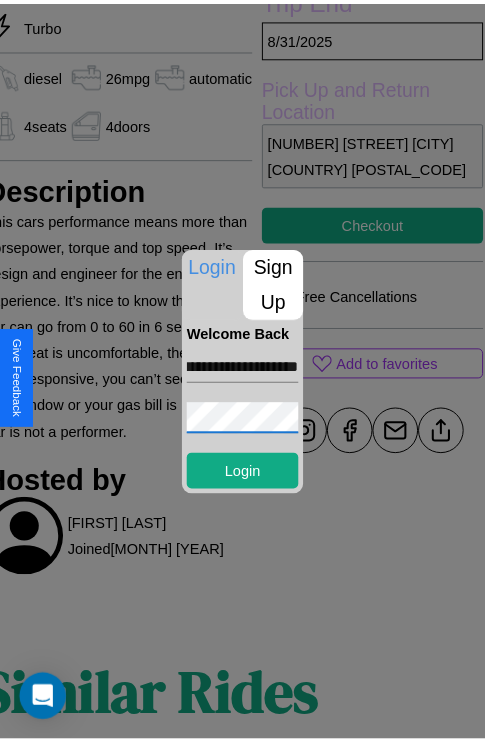 scroll, scrollTop: 0, scrollLeft: 0, axis: both 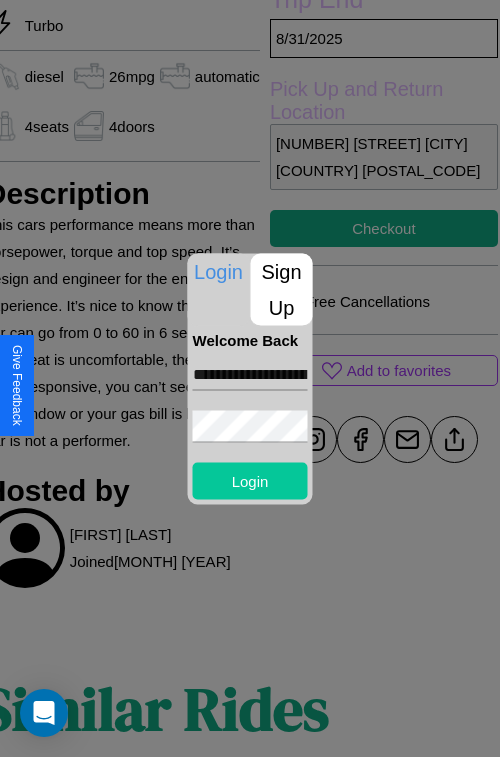 click on "Login" at bounding box center (250, 480) 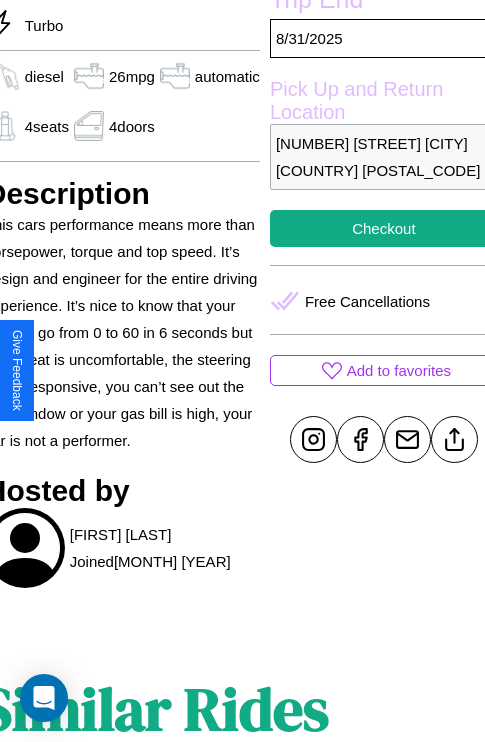 scroll, scrollTop: 519, scrollLeft: 88, axis: both 